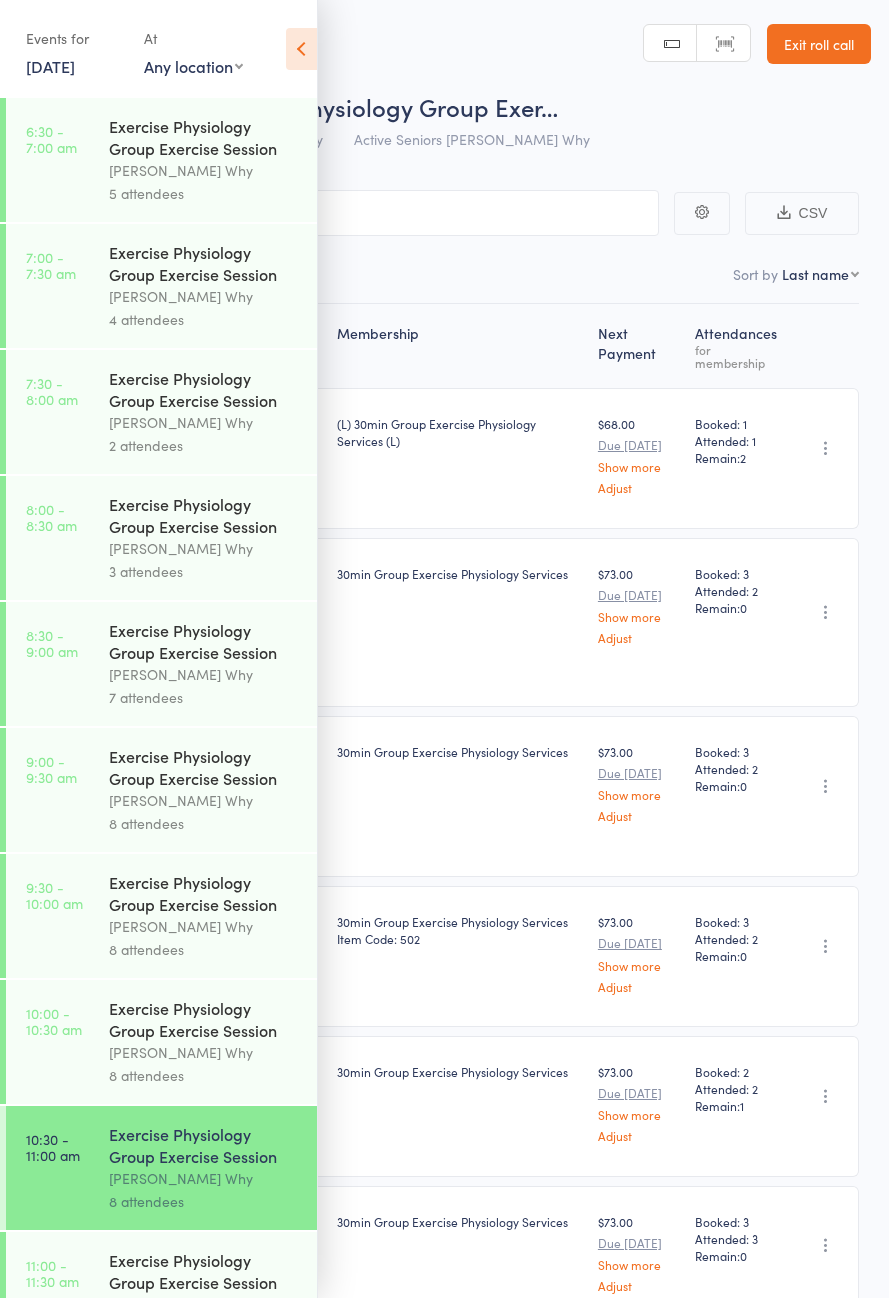 scroll, scrollTop: 0, scrollLeft: 0, axis: both 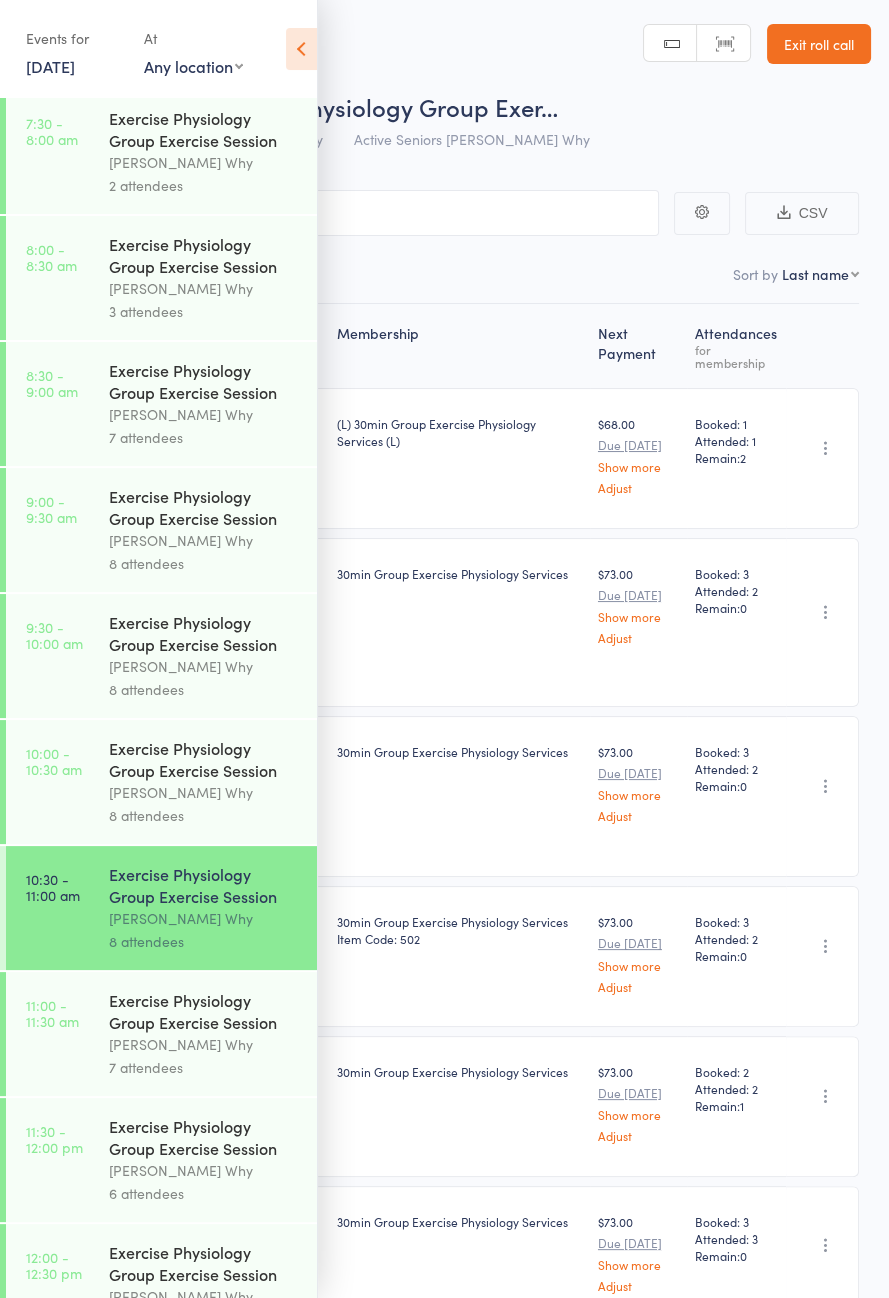 click on "[PERSON_NAME] Why" at bounding box center (204, 1044) 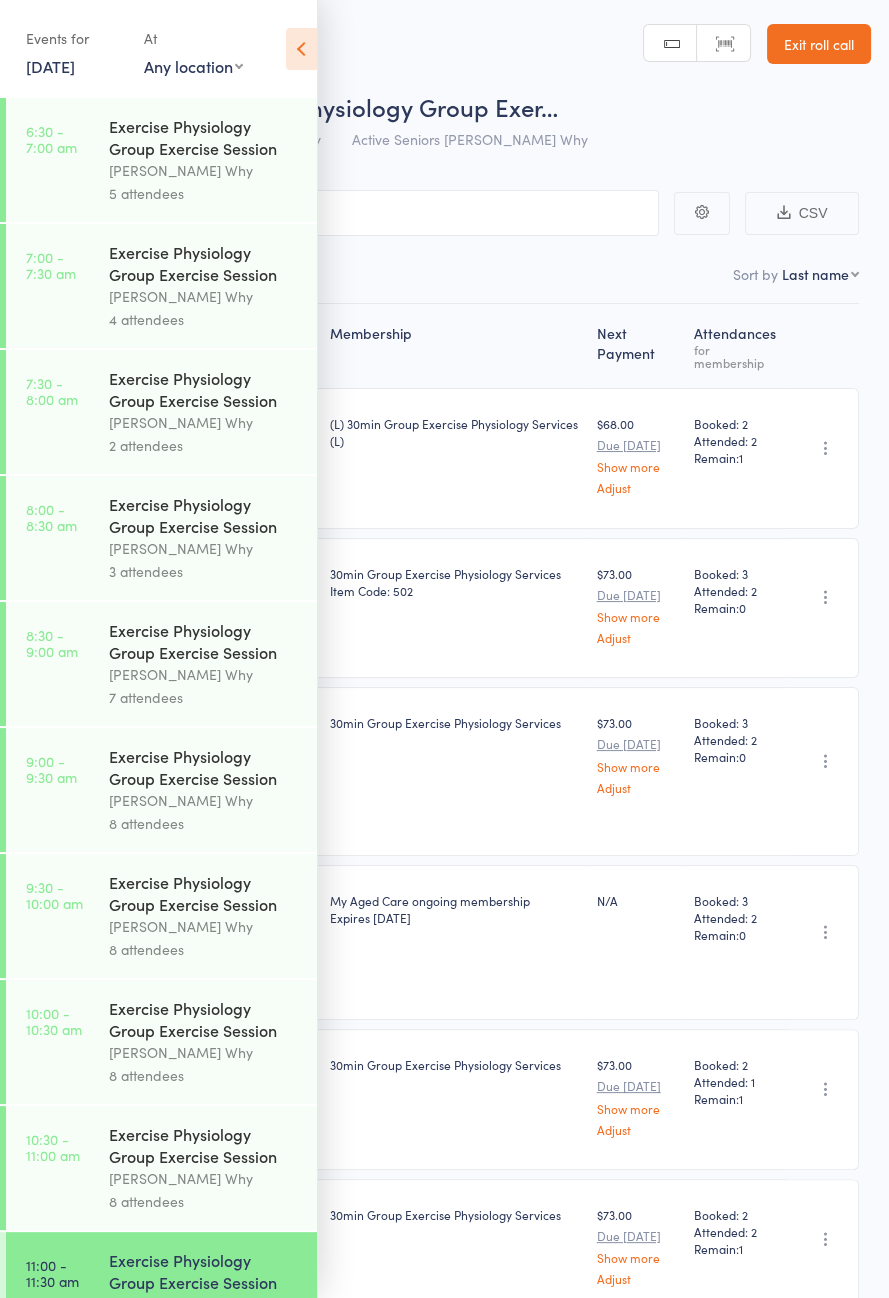 click at bounding box center (301, 49) 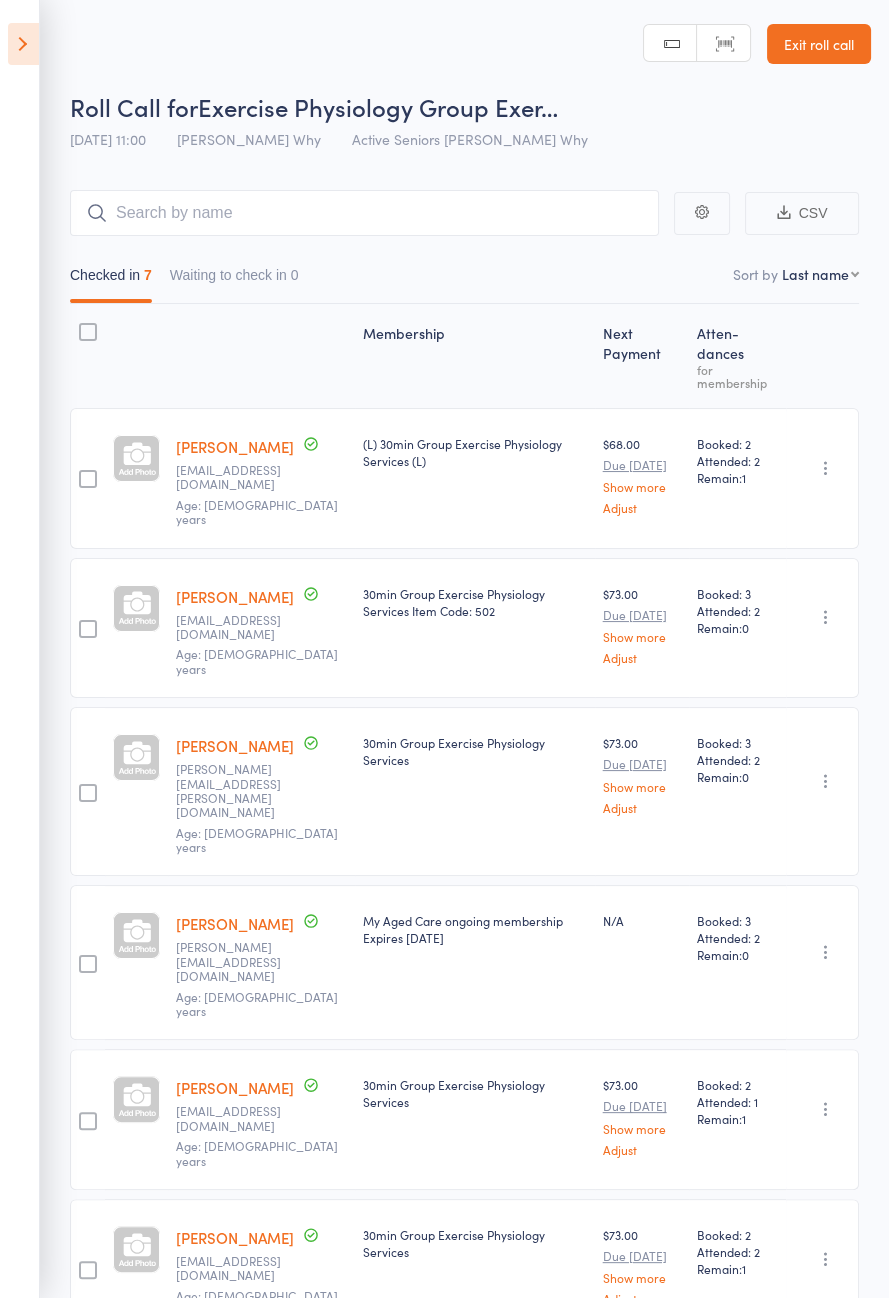click at bounding box center [23, 44] 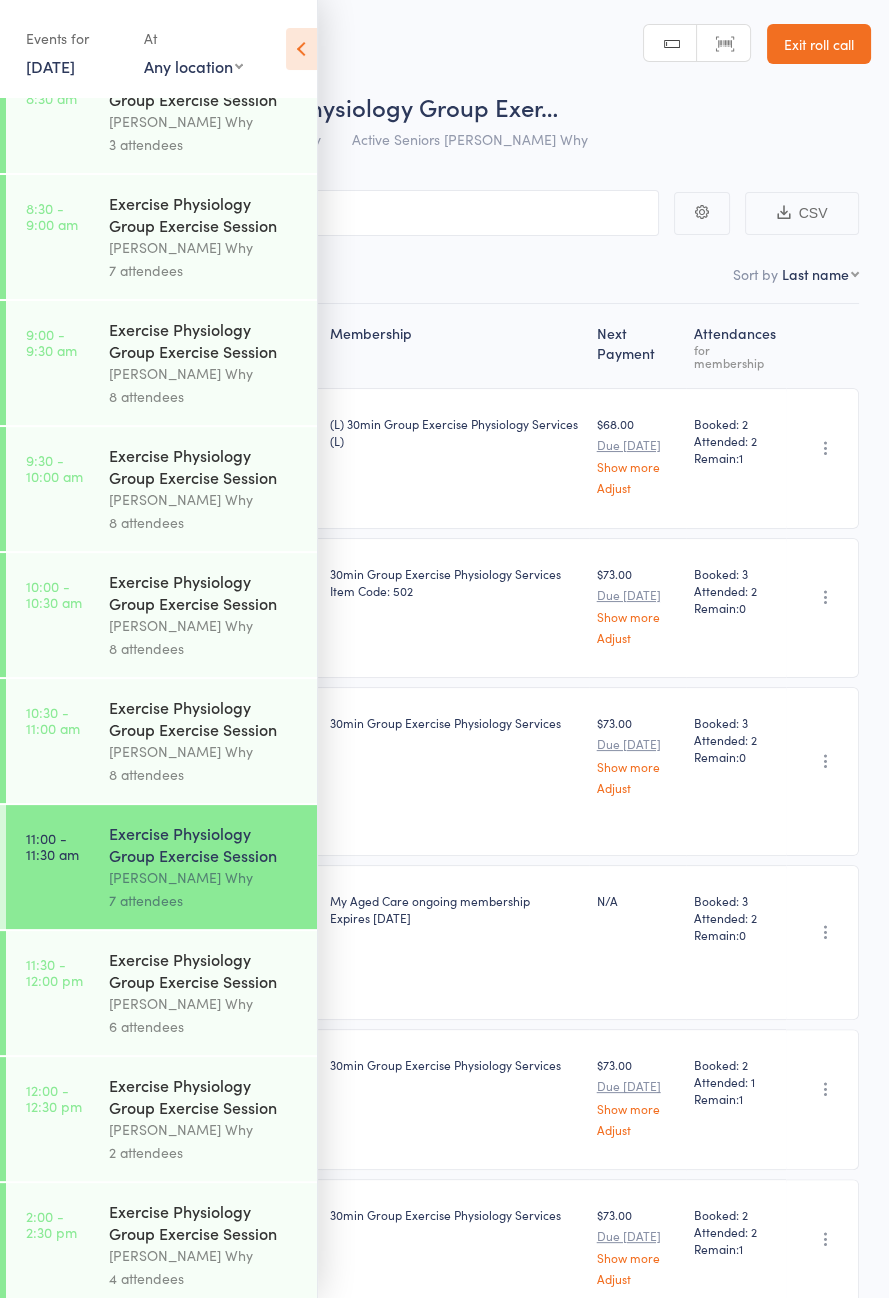 scroll, scrollTop: 430, scrollLeft: 0, axis: vertical 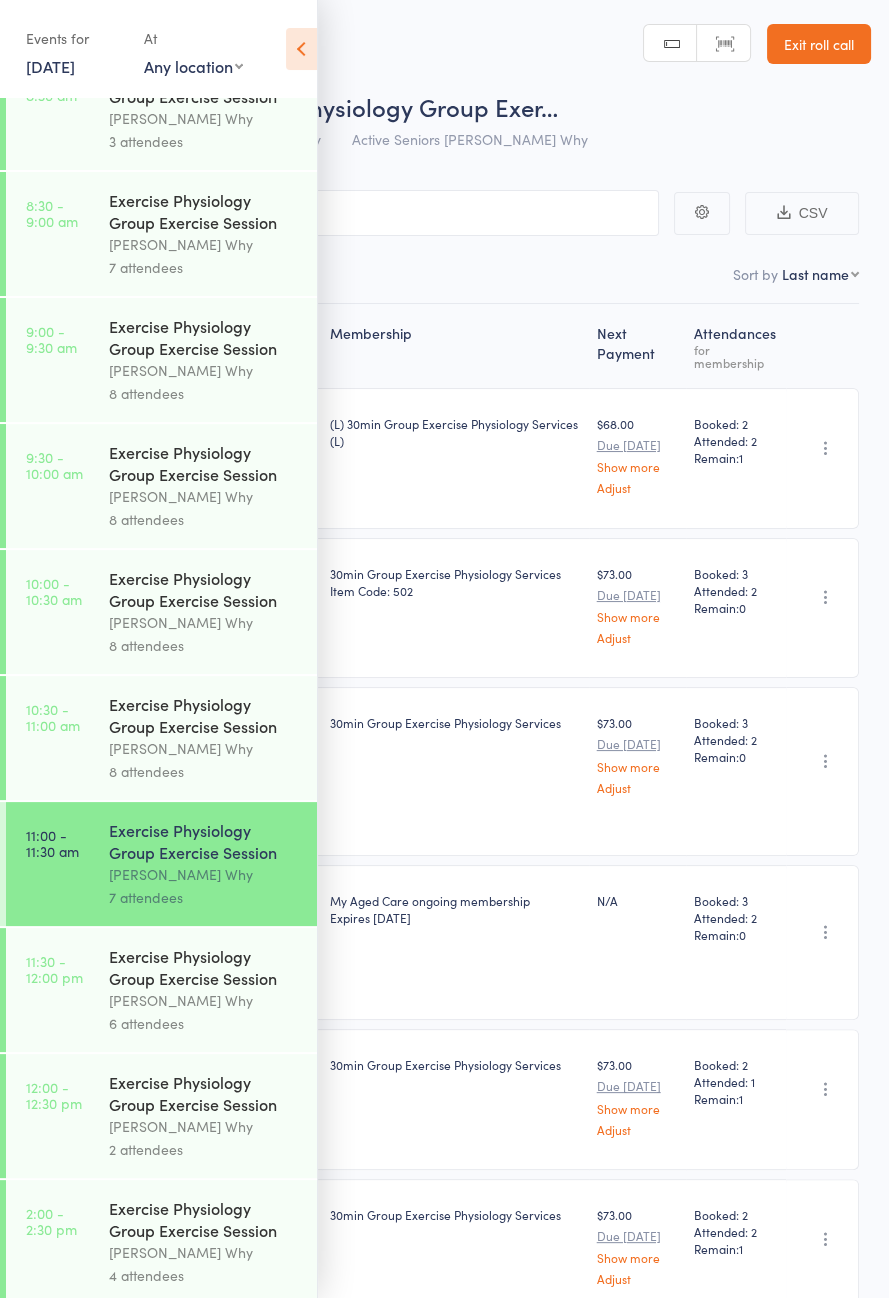 click on "[PERSON_NAME] Why" at bounding box center [204, 1000] 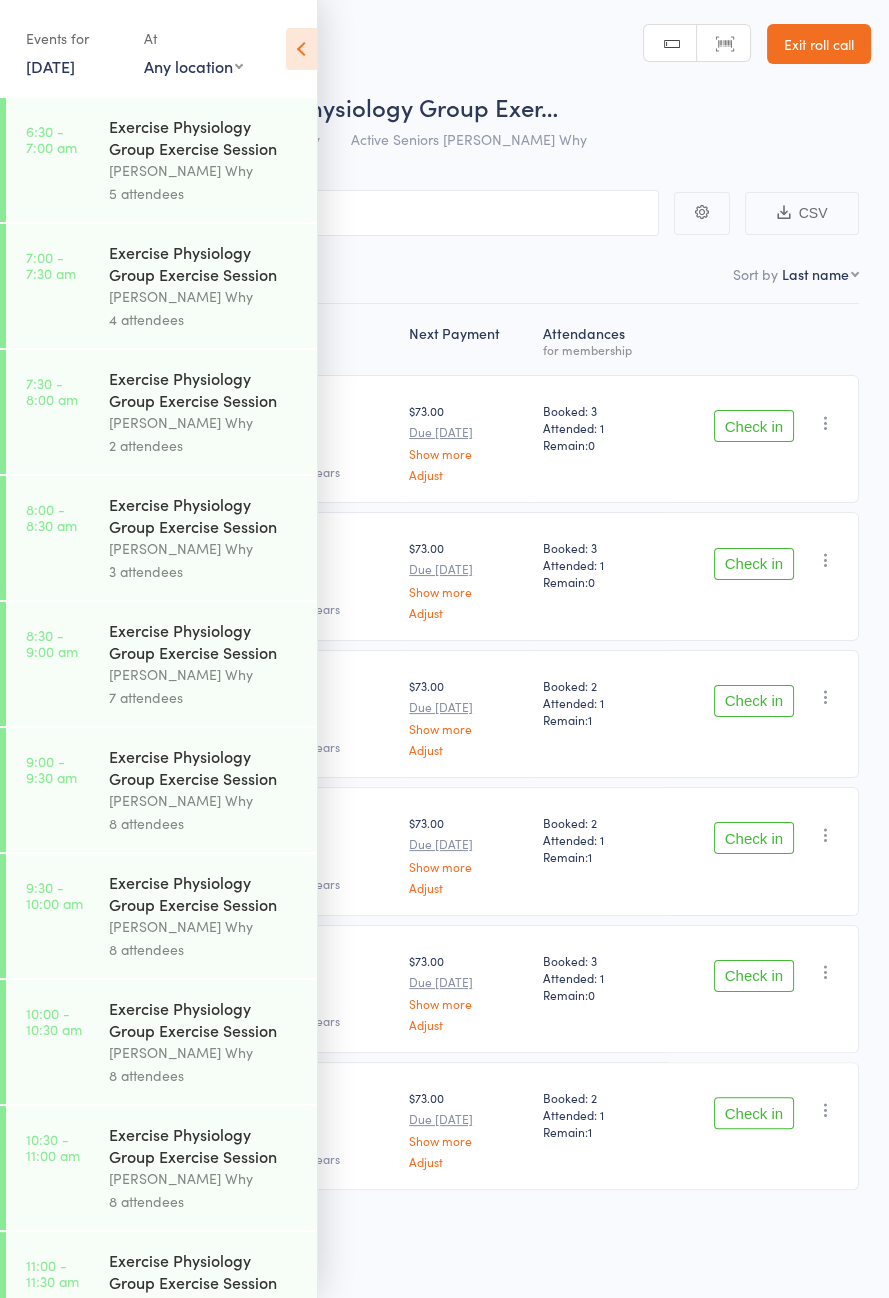 click at bounding box center (301, 49) 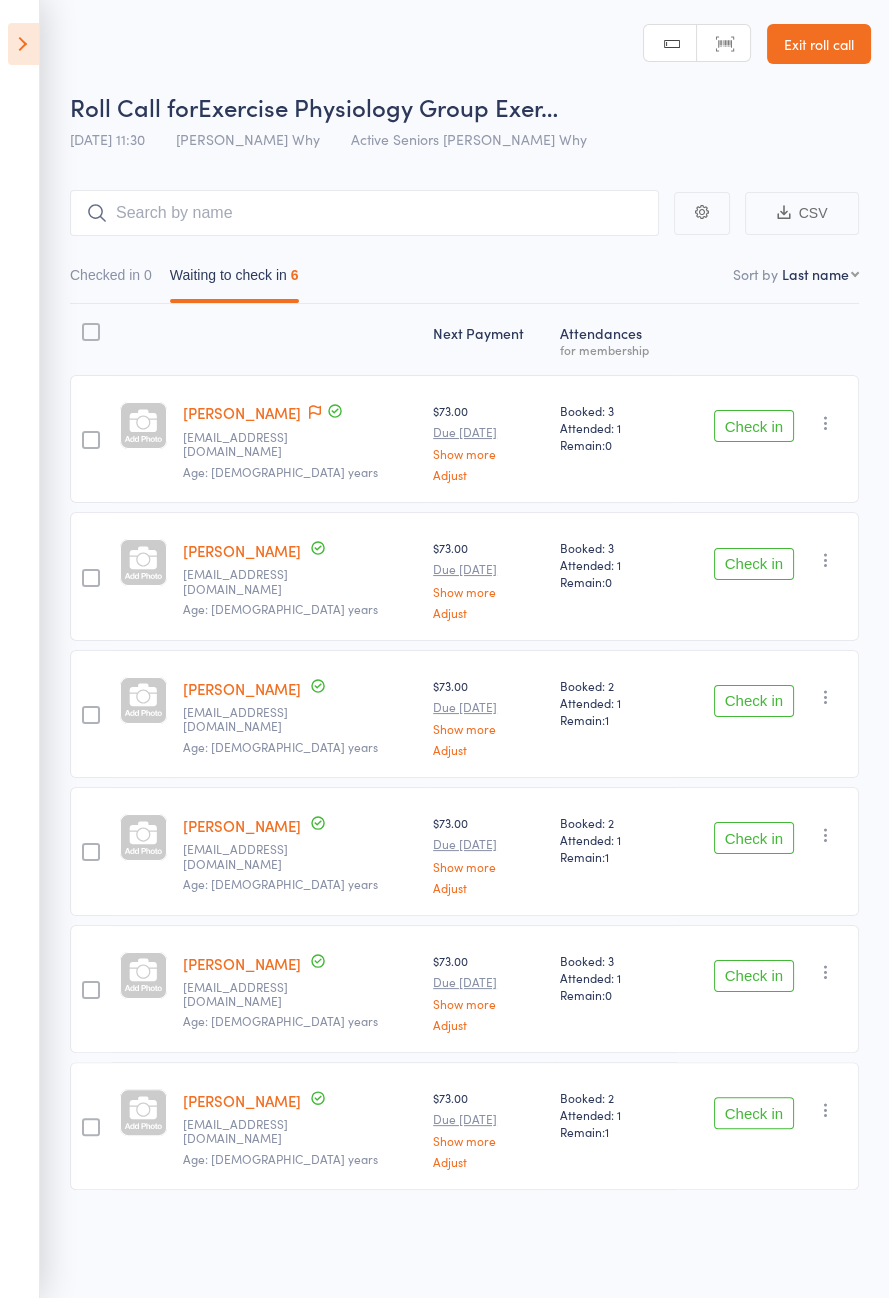 click at bounding box center [826, 423] 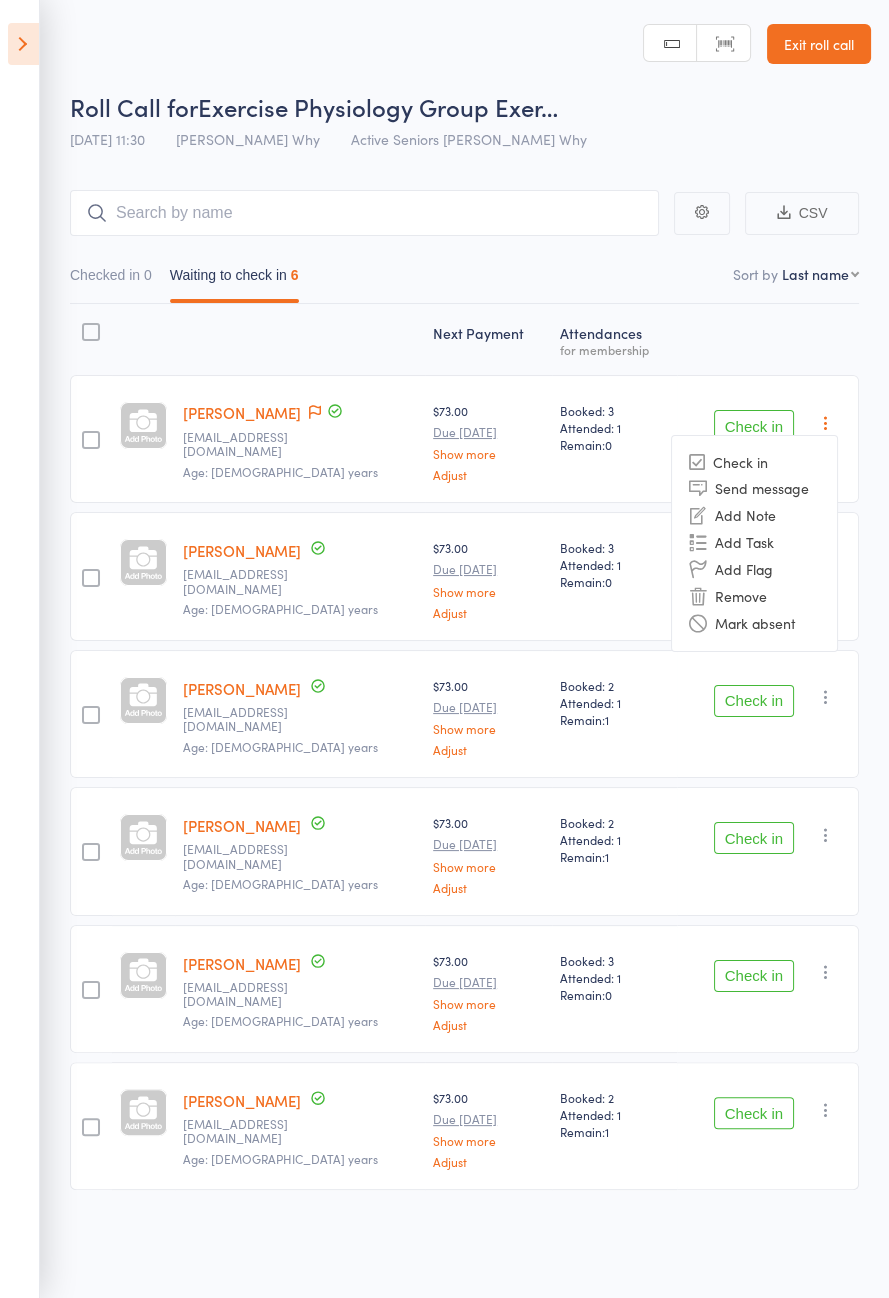 click on "Check in" at bounding box center (754, 426) 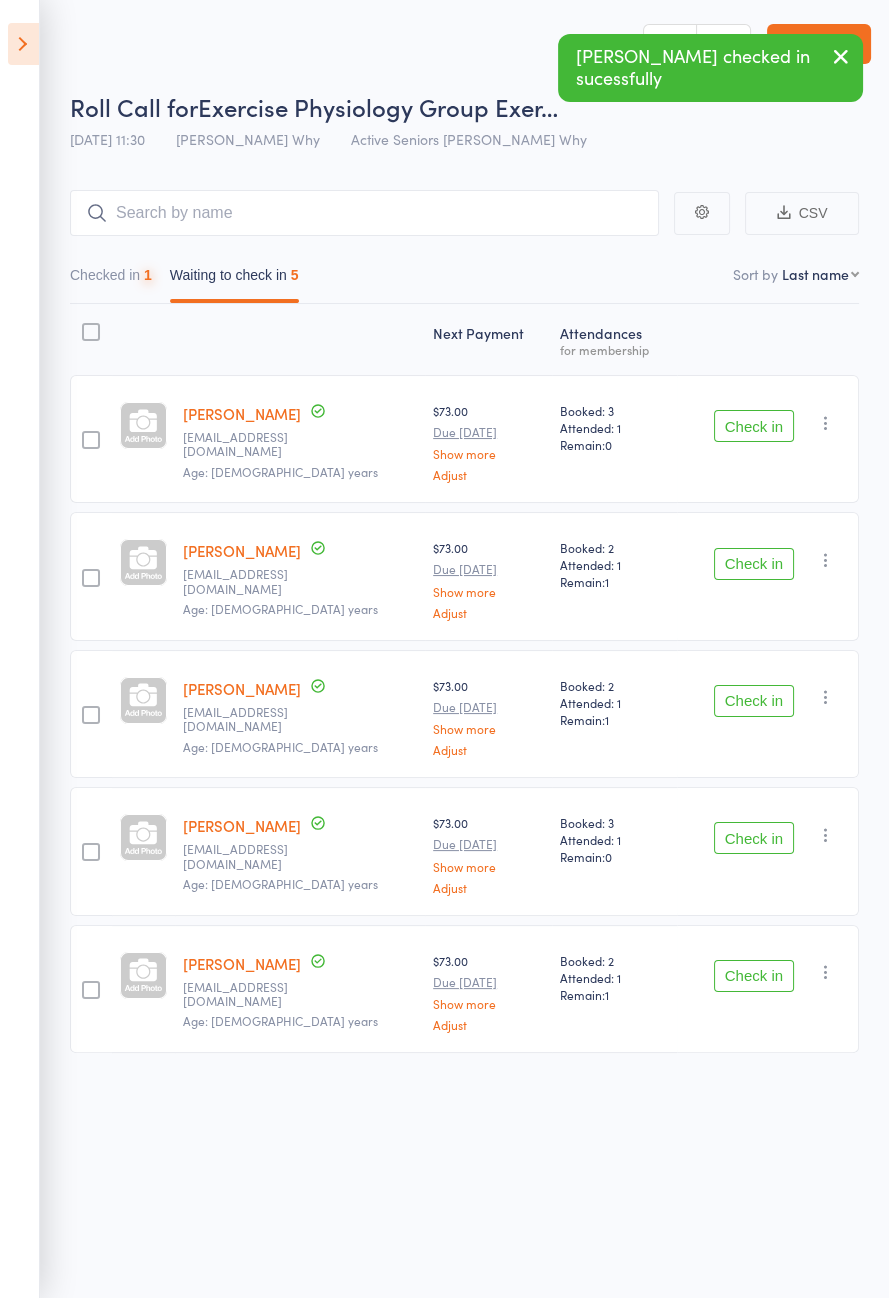 click on "Check in" at bounding box center [754, 426] 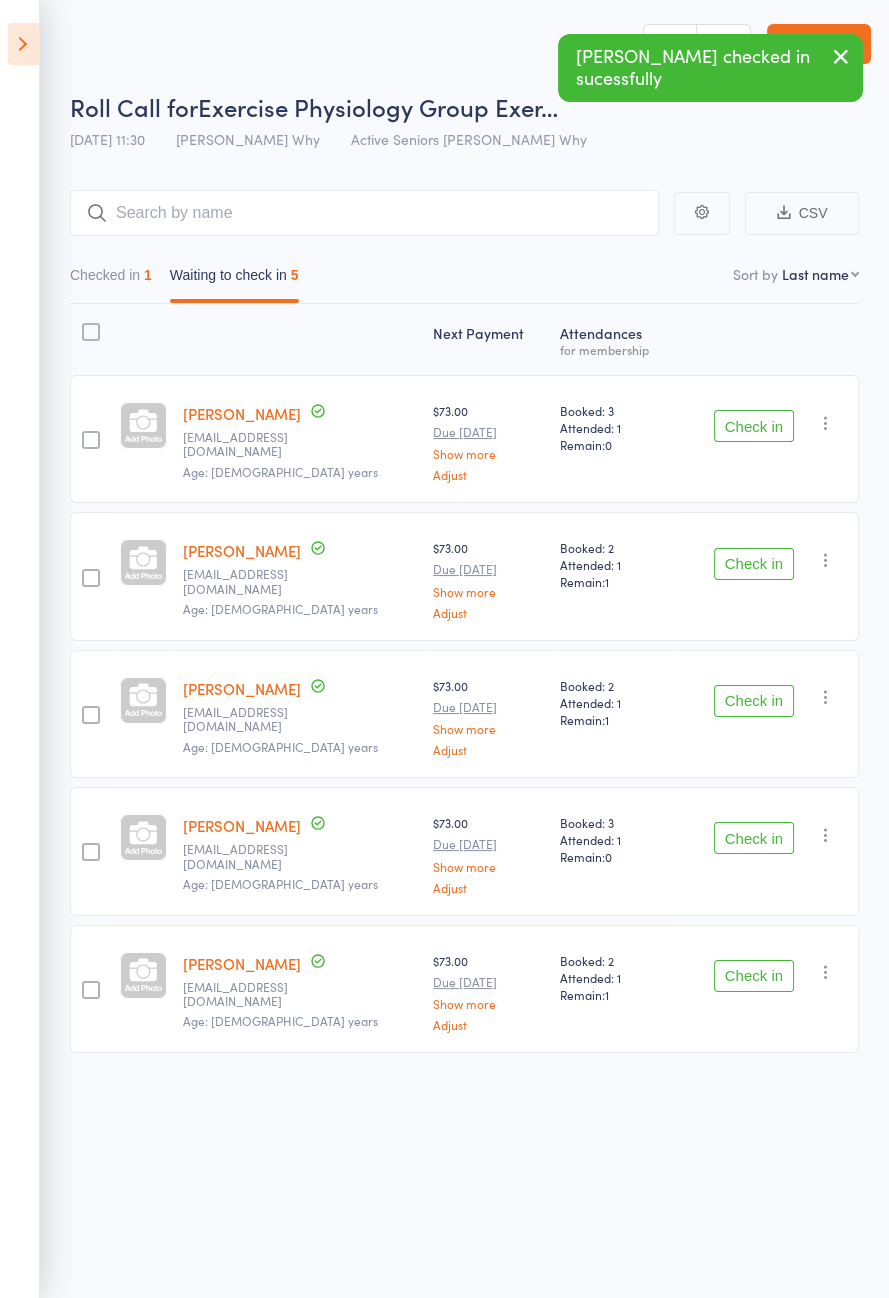 click on "Check in" at bounding box center (754, 564) 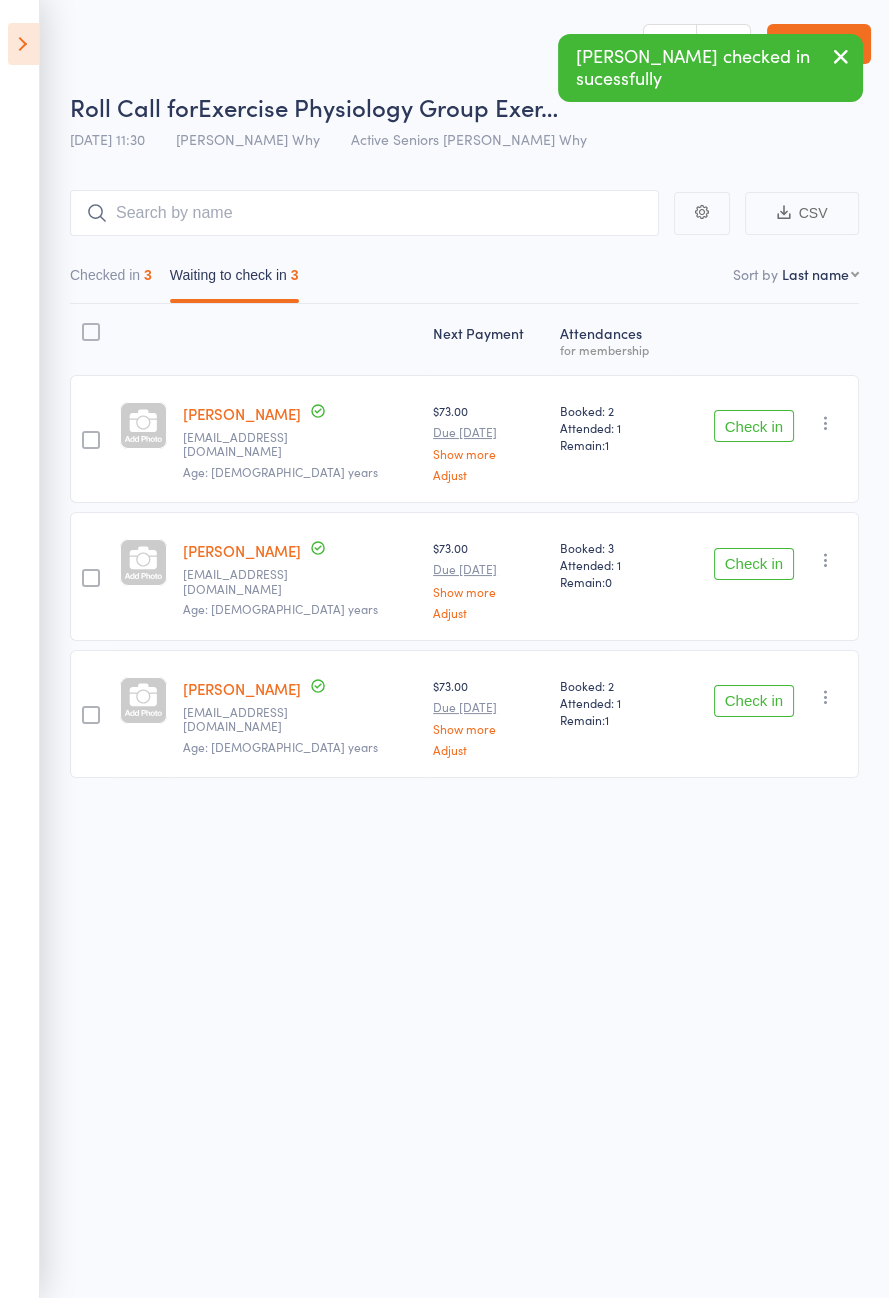click on "Check in" at bounding box center [754, 426] 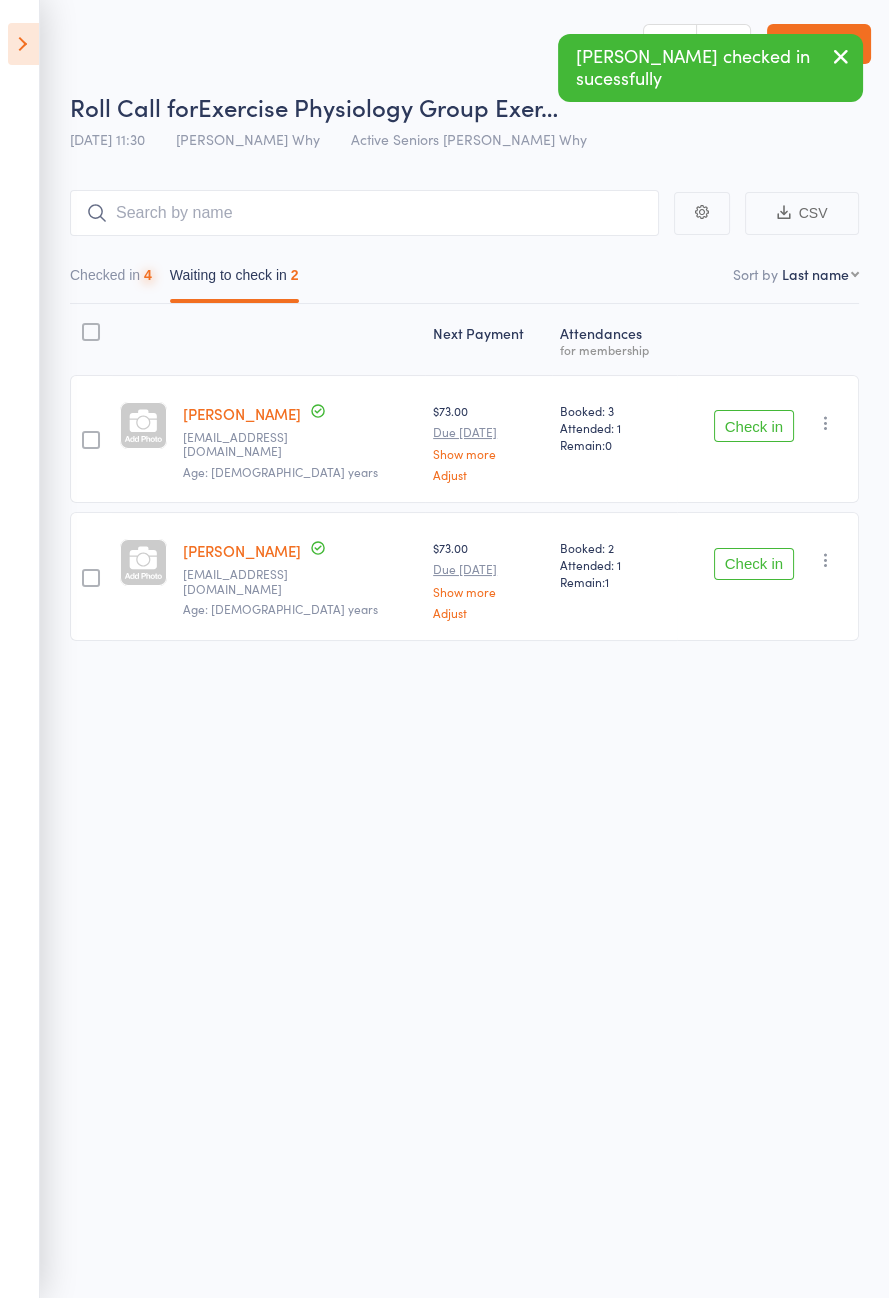 click on "Check in" at bounding box center [754, 426] 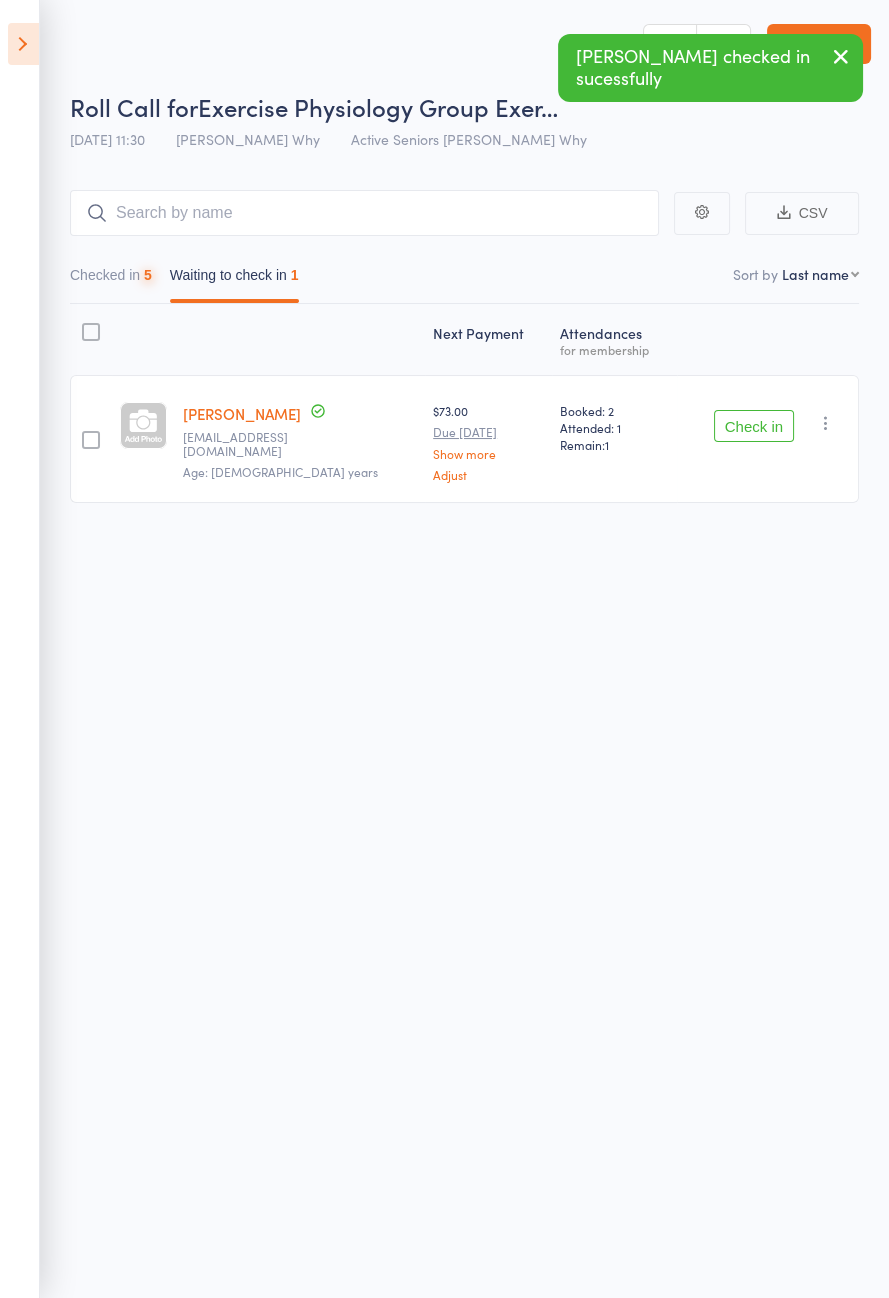 click on "Check in" at bounding box center (754, 426) 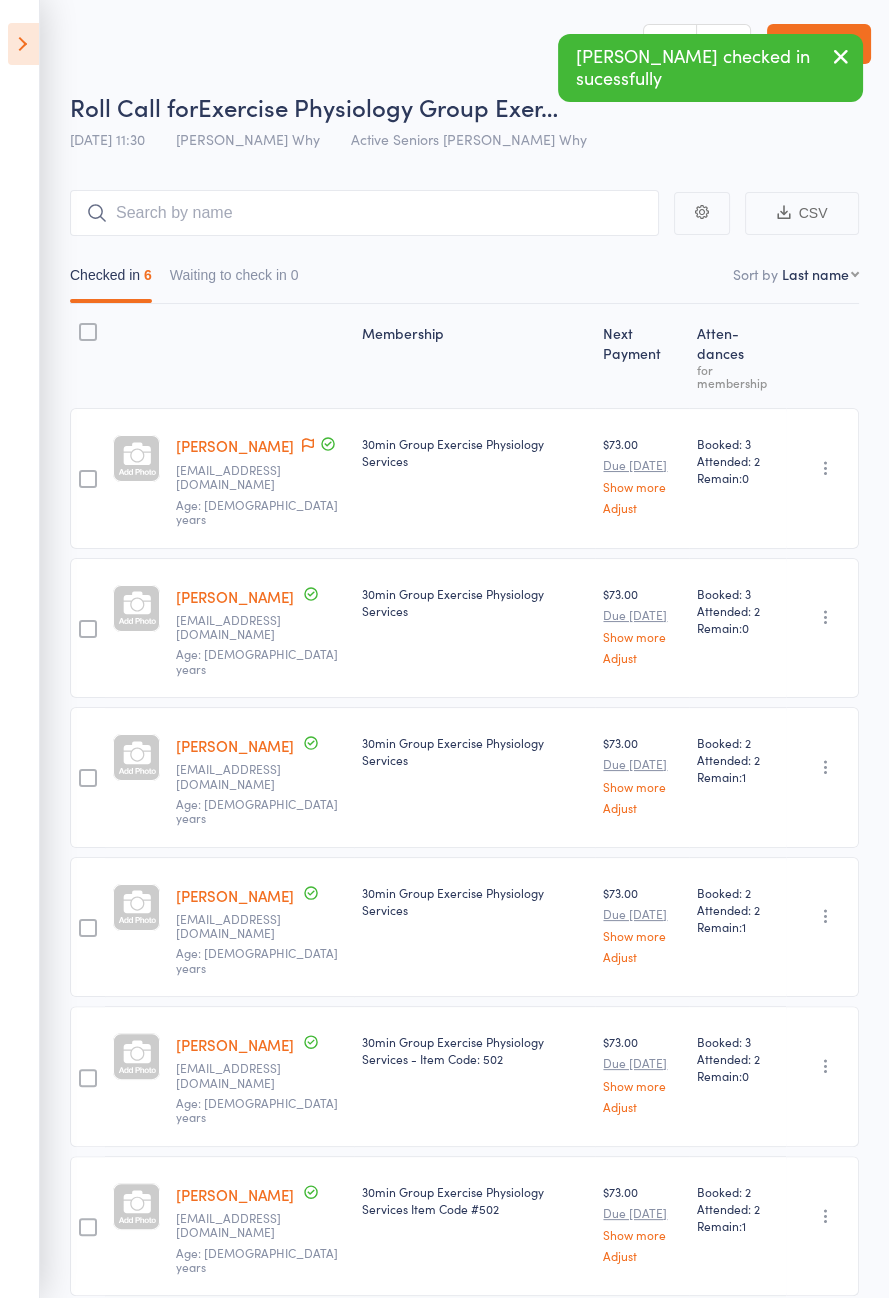 click 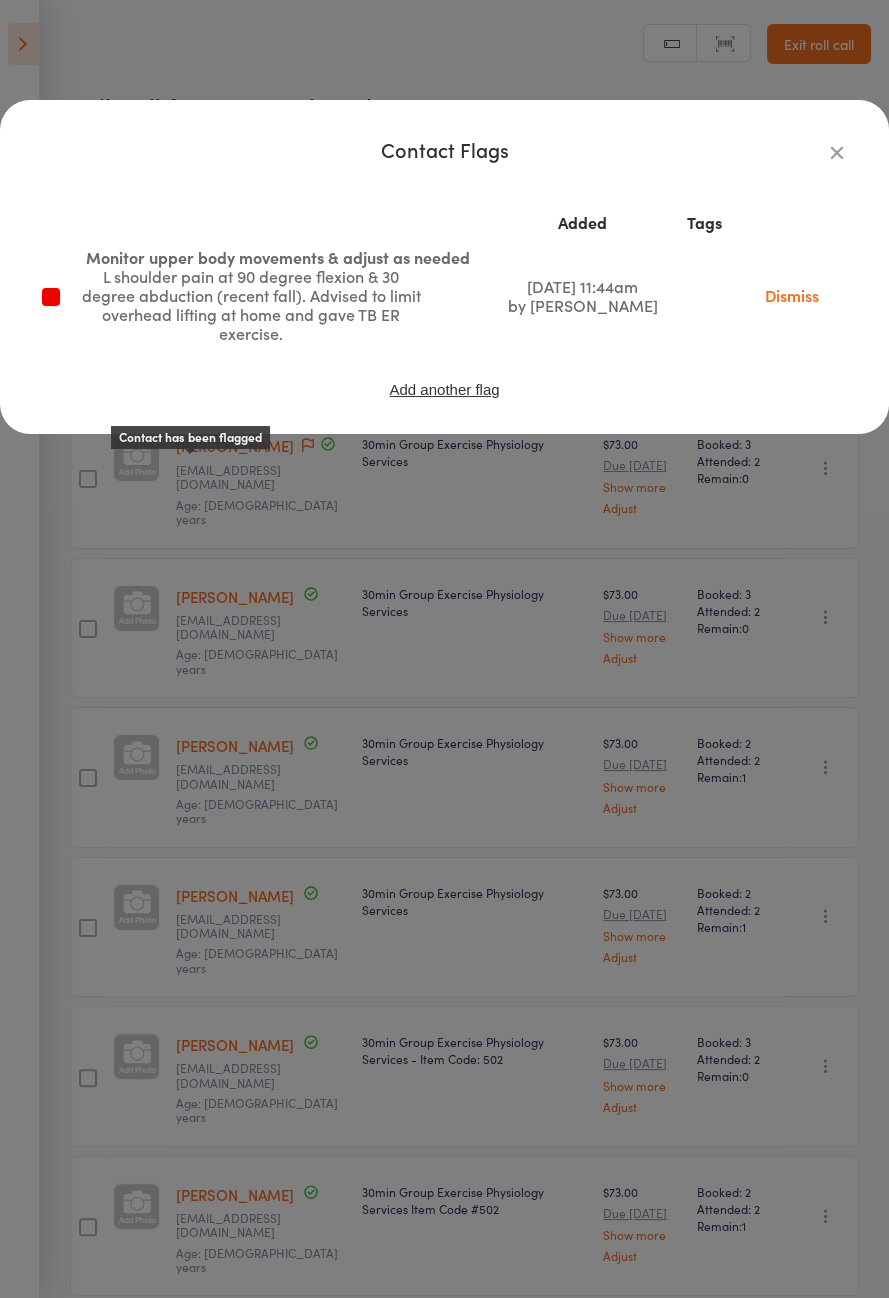 click at bounding box center (837, 152) 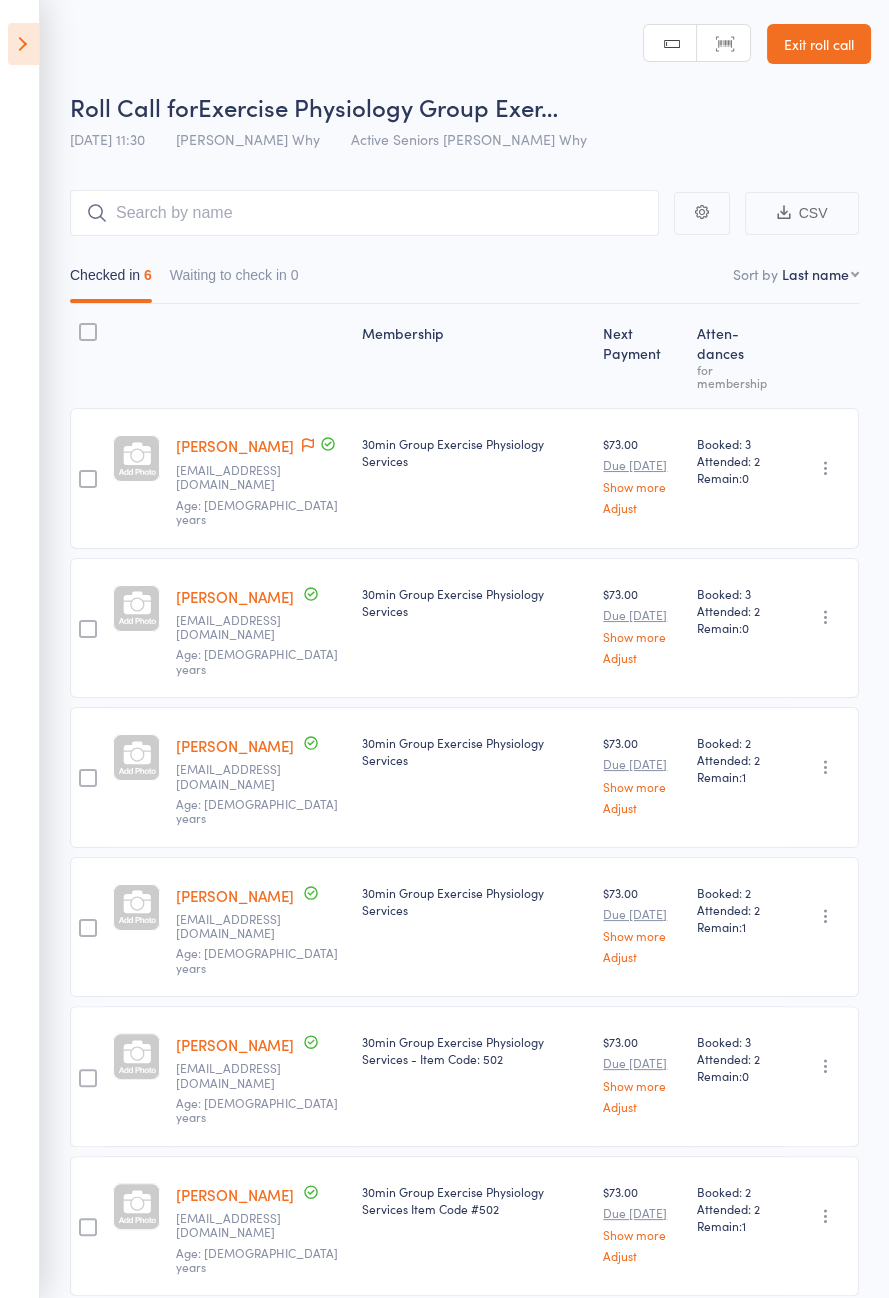 click on "Exit roll call" at bounding box center [819, 44] 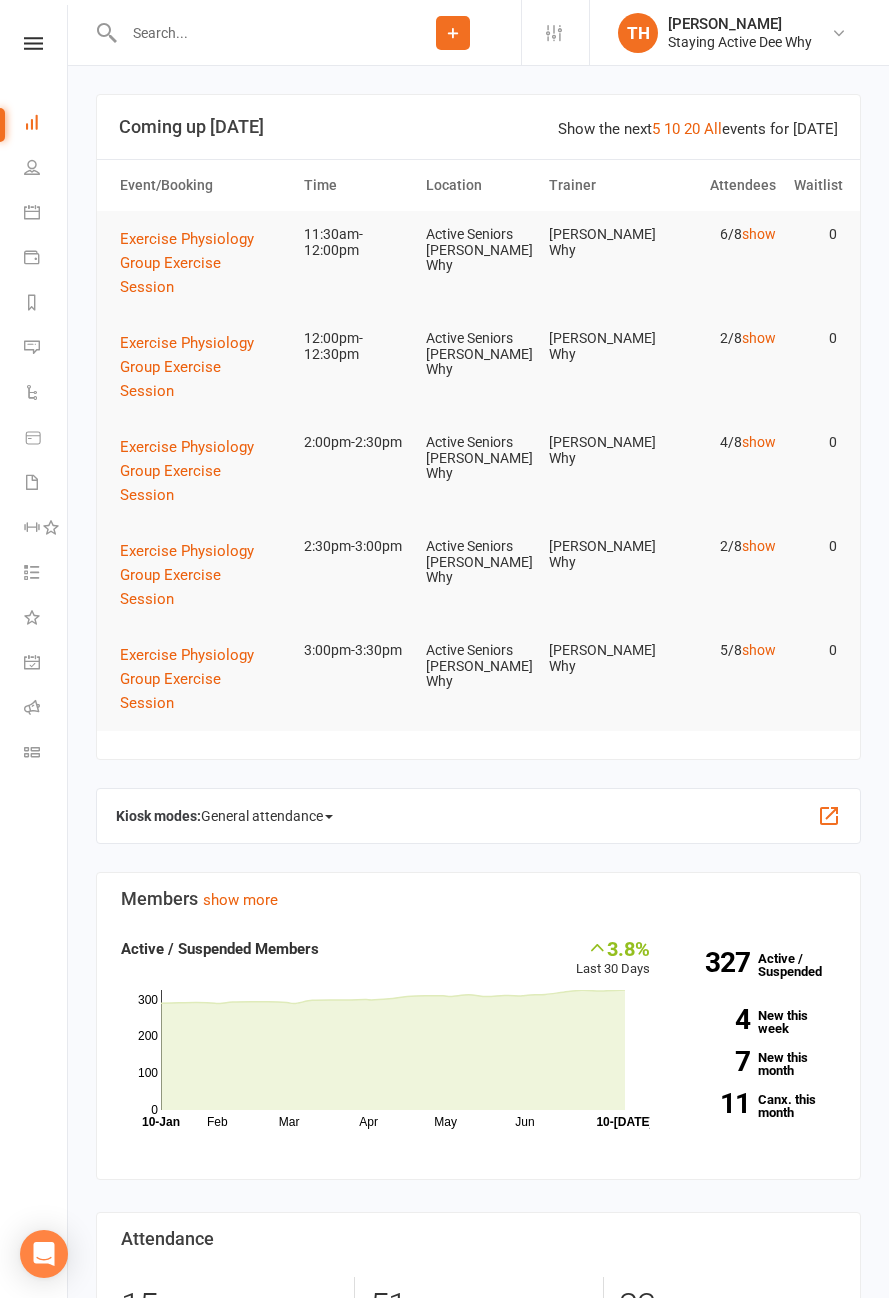 scroll, scrollTop: 0, scrollLeft: 0, axis: both 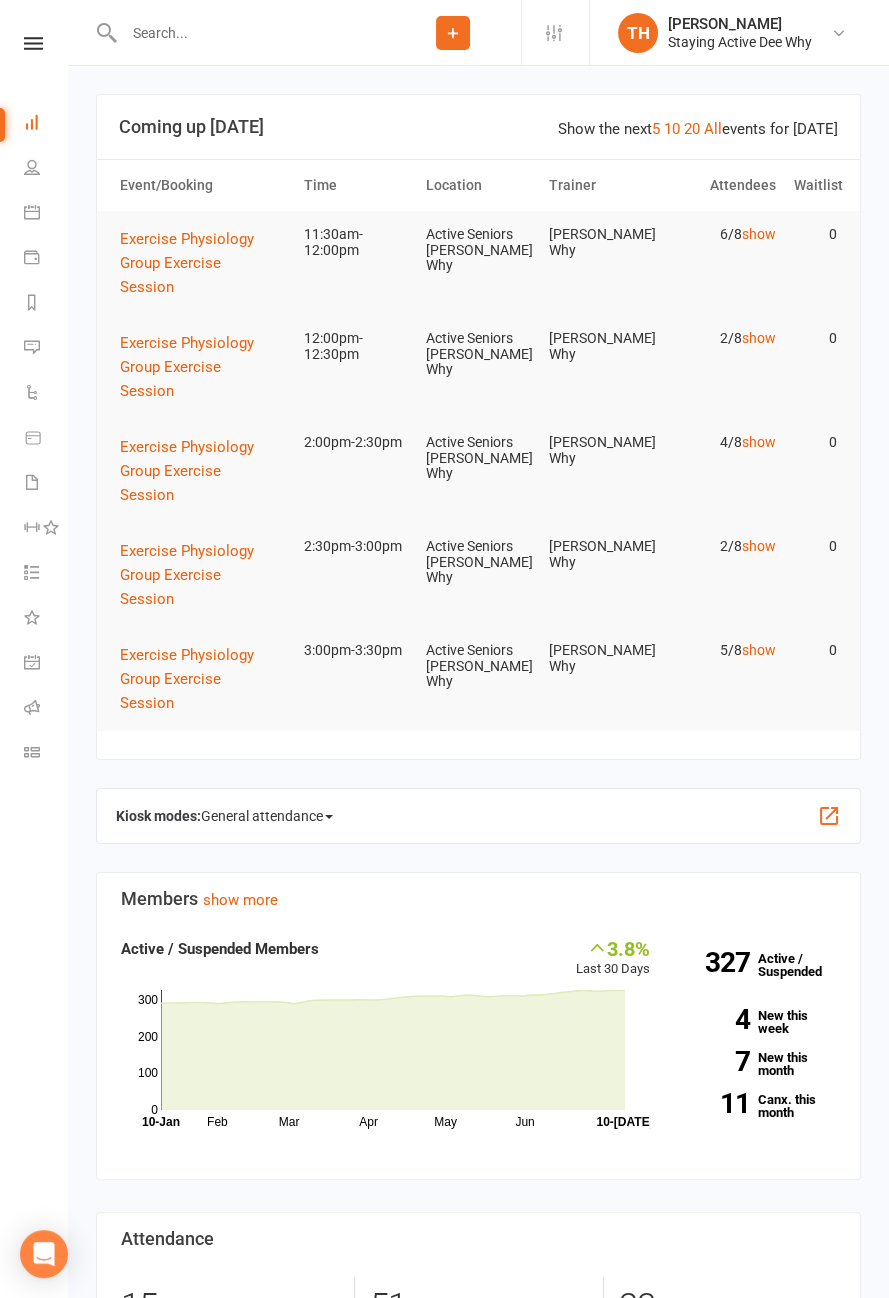 click at bounding box center (251, 33) 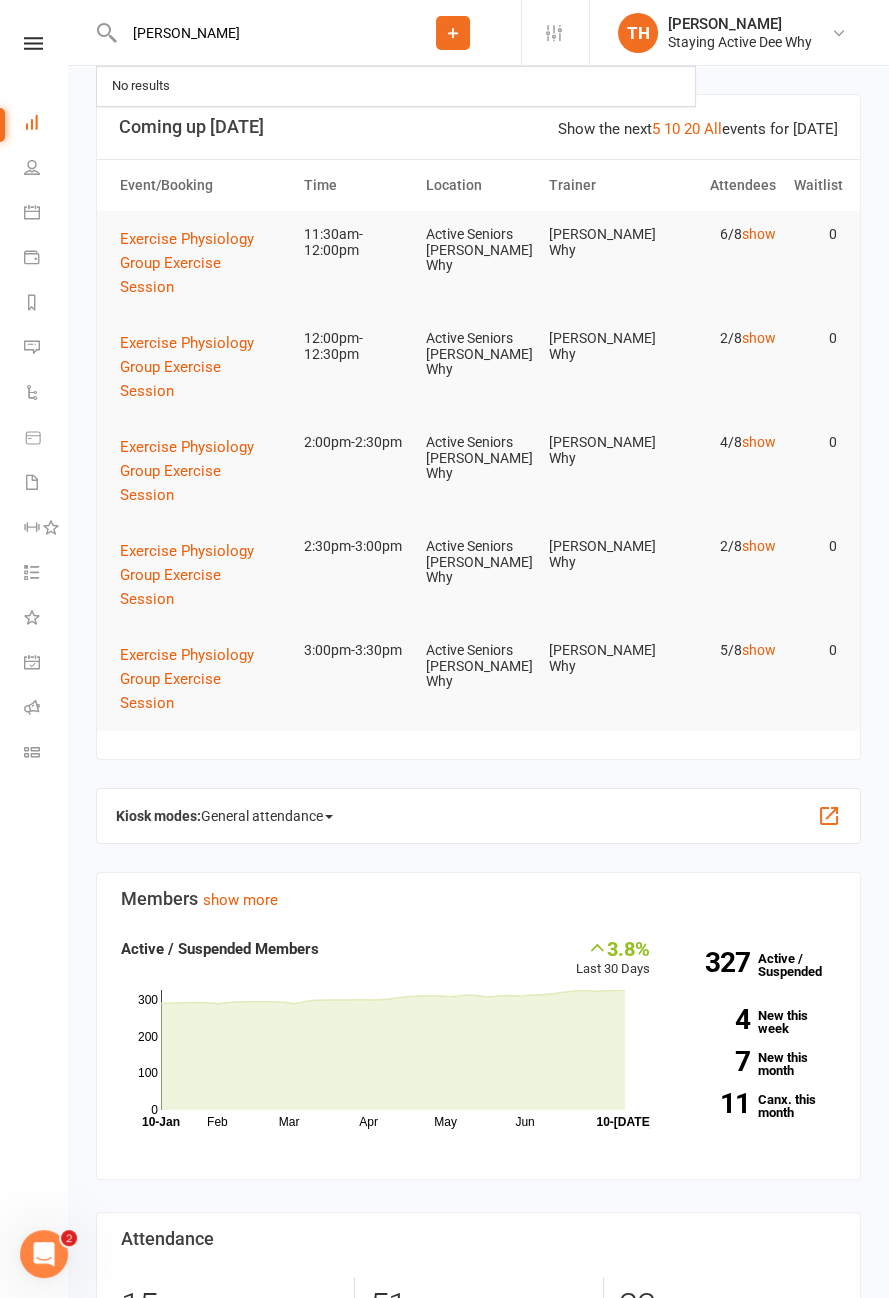 scroll, scrollTop: 0, scrollLeft: 0, axis: both 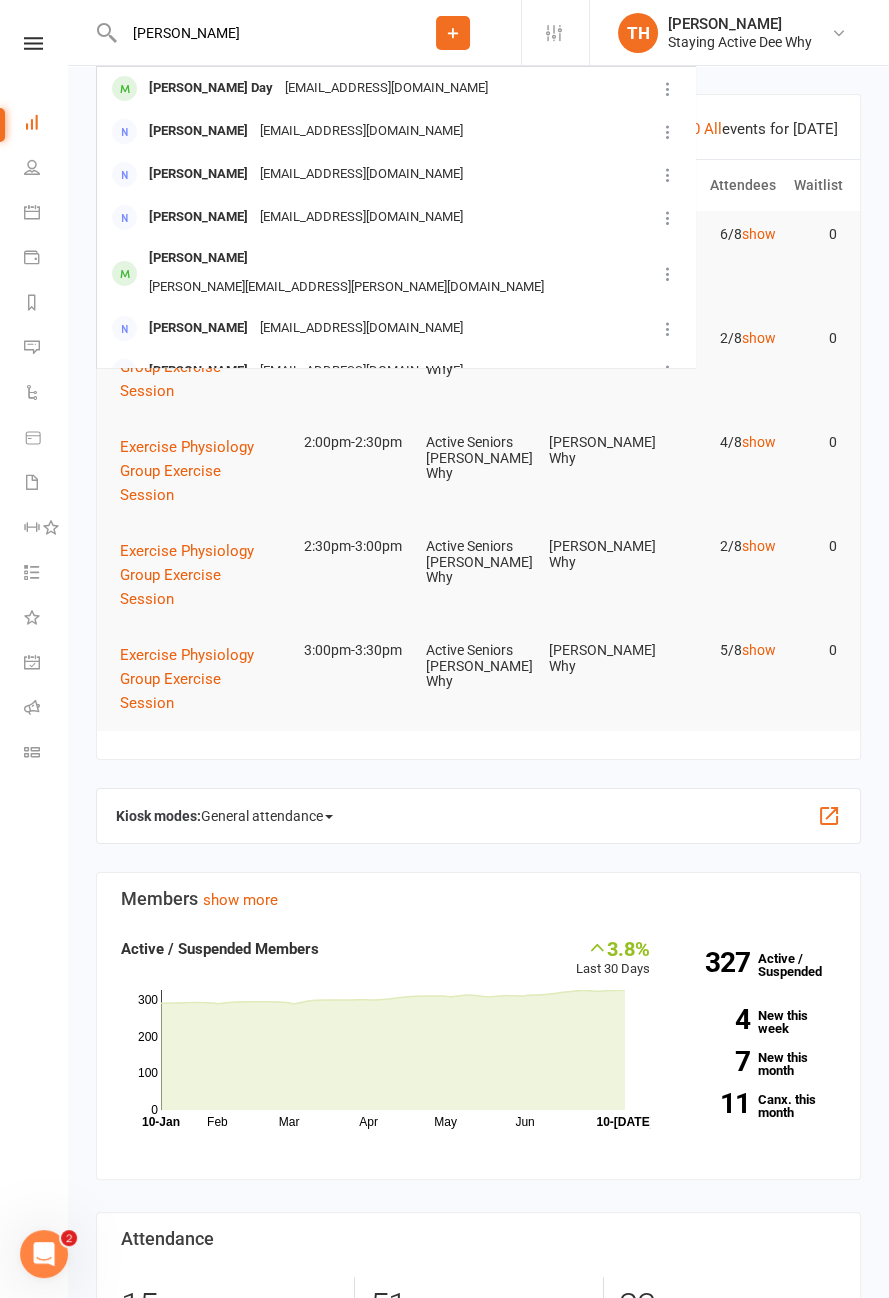 type on "Beth" 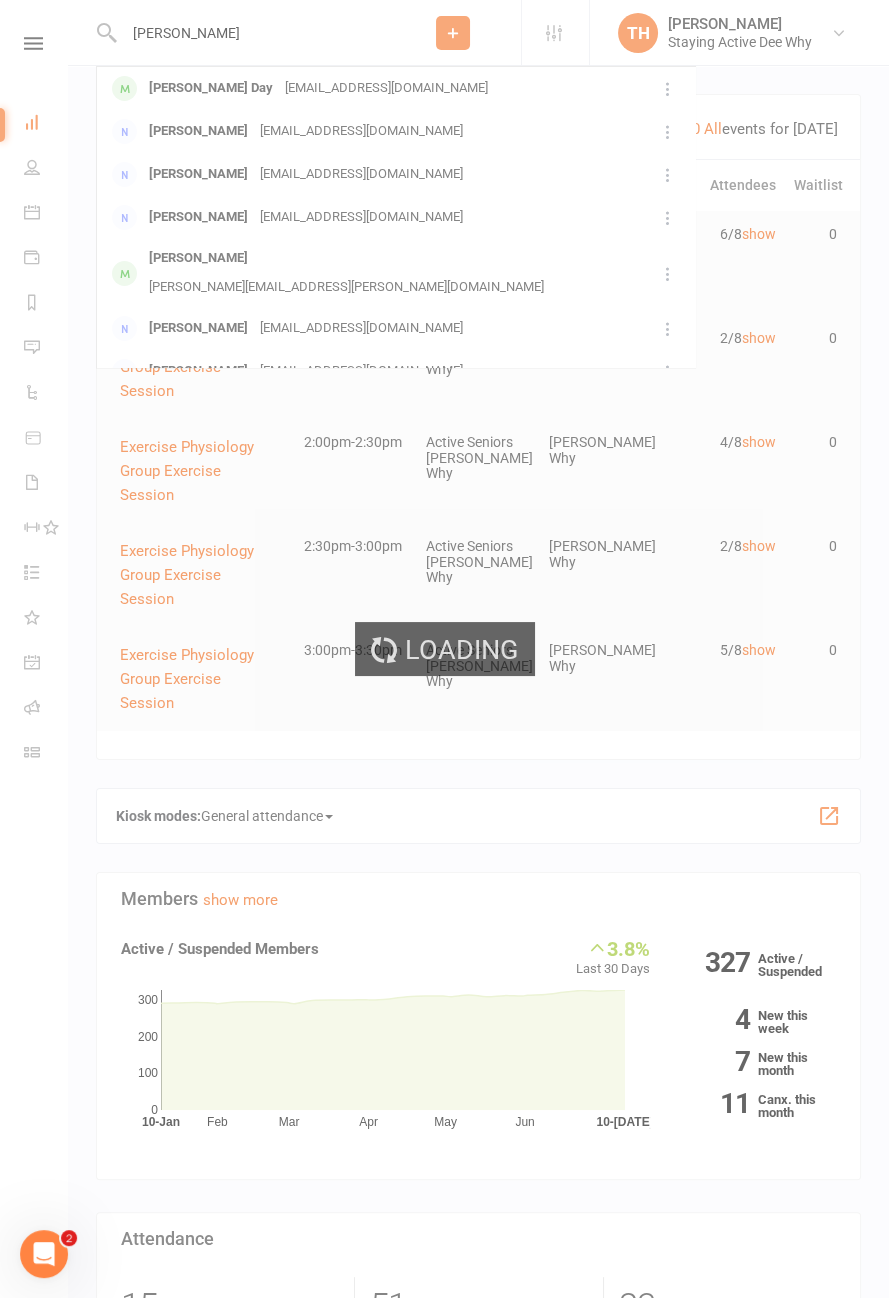 type 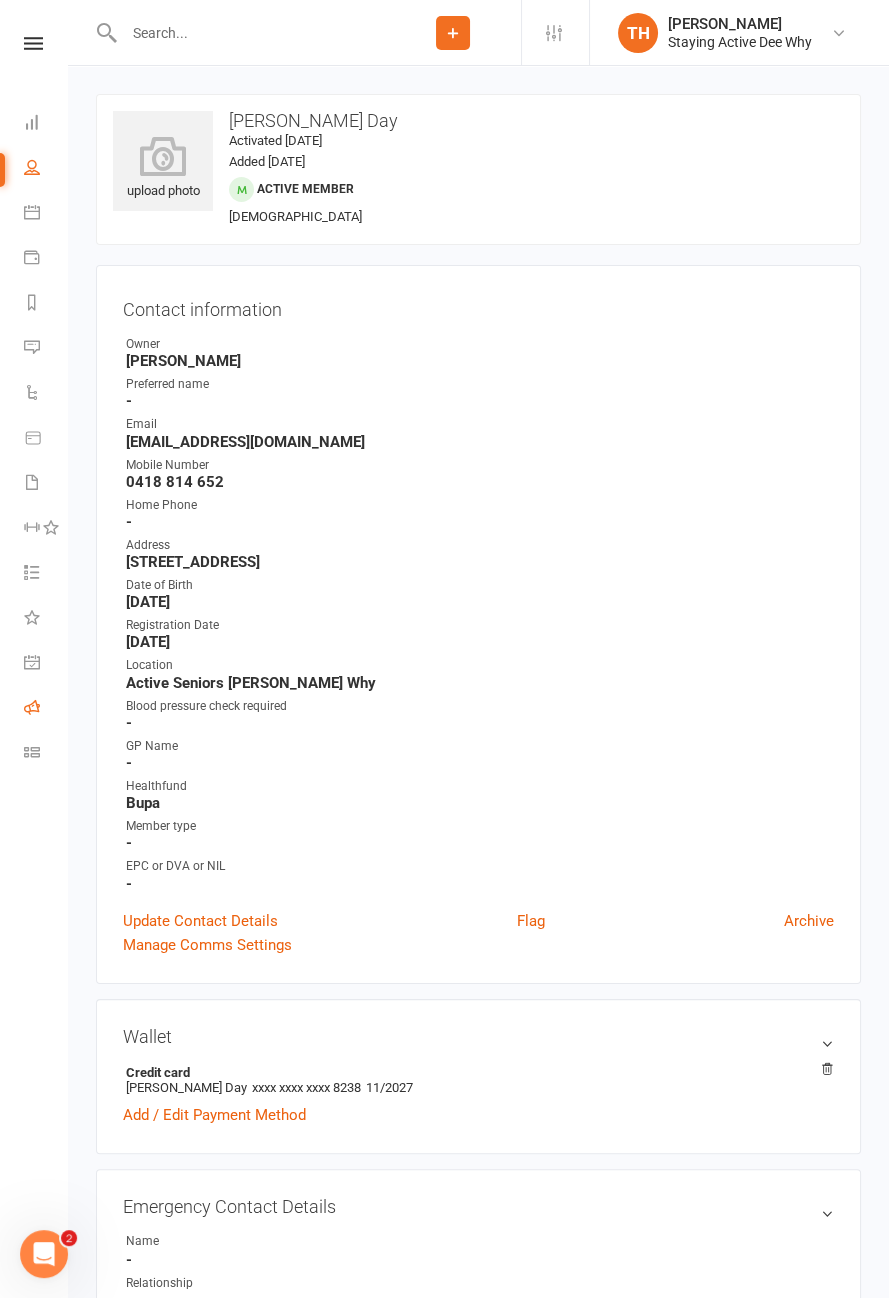 click at bounding box center (32, 707) 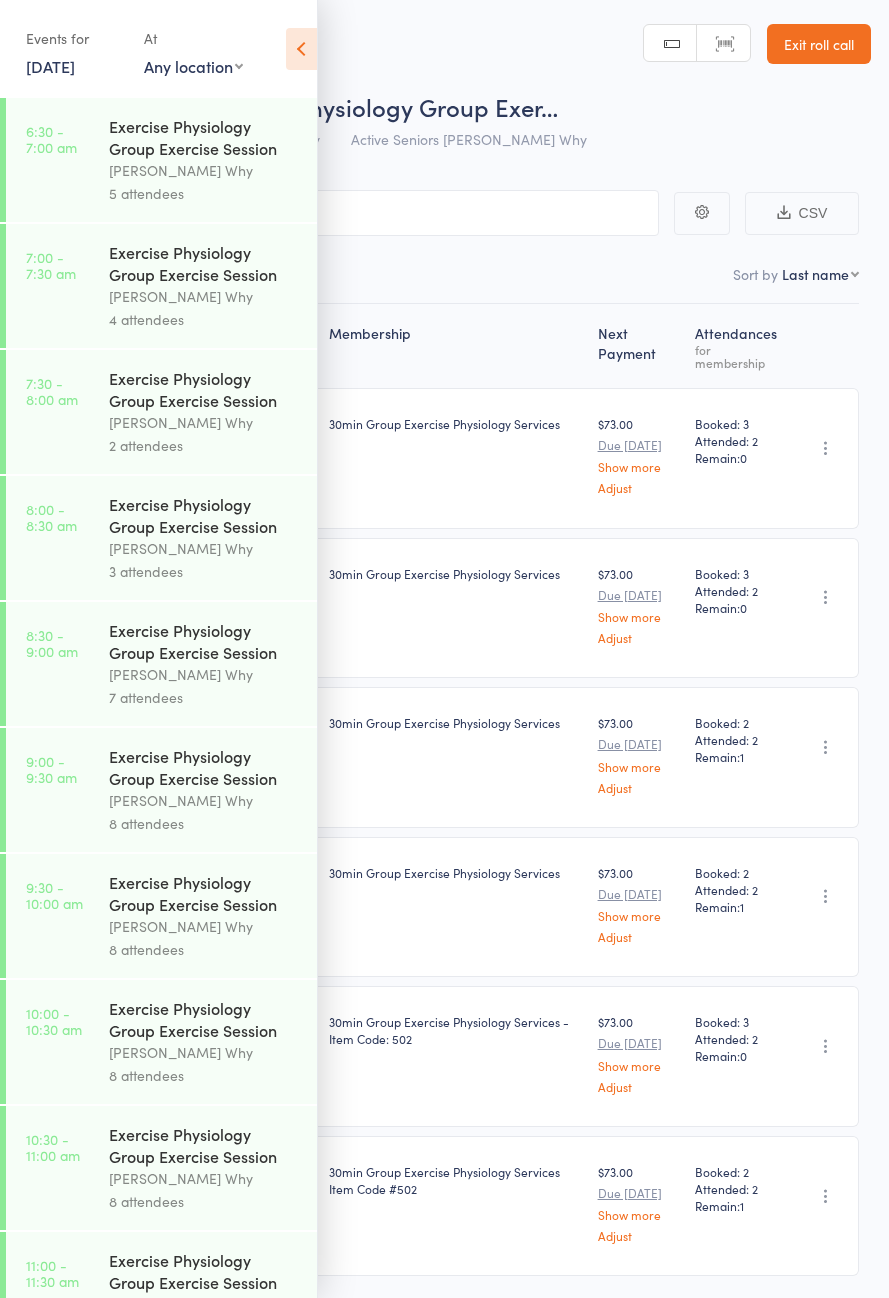 scroll, scrollTop: 0, scrollLeft: 0, axis: both 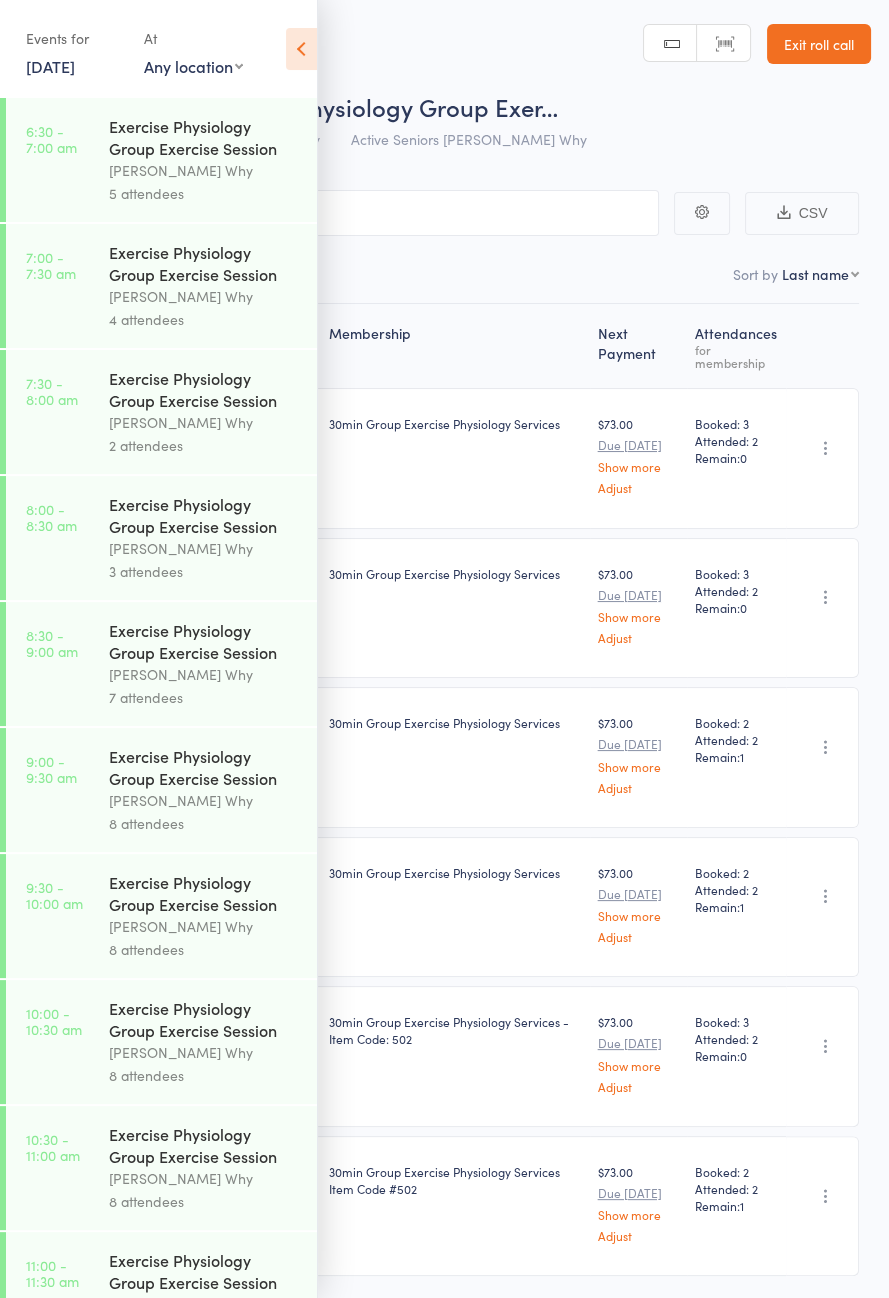 click at bounding box center [301, 49] 